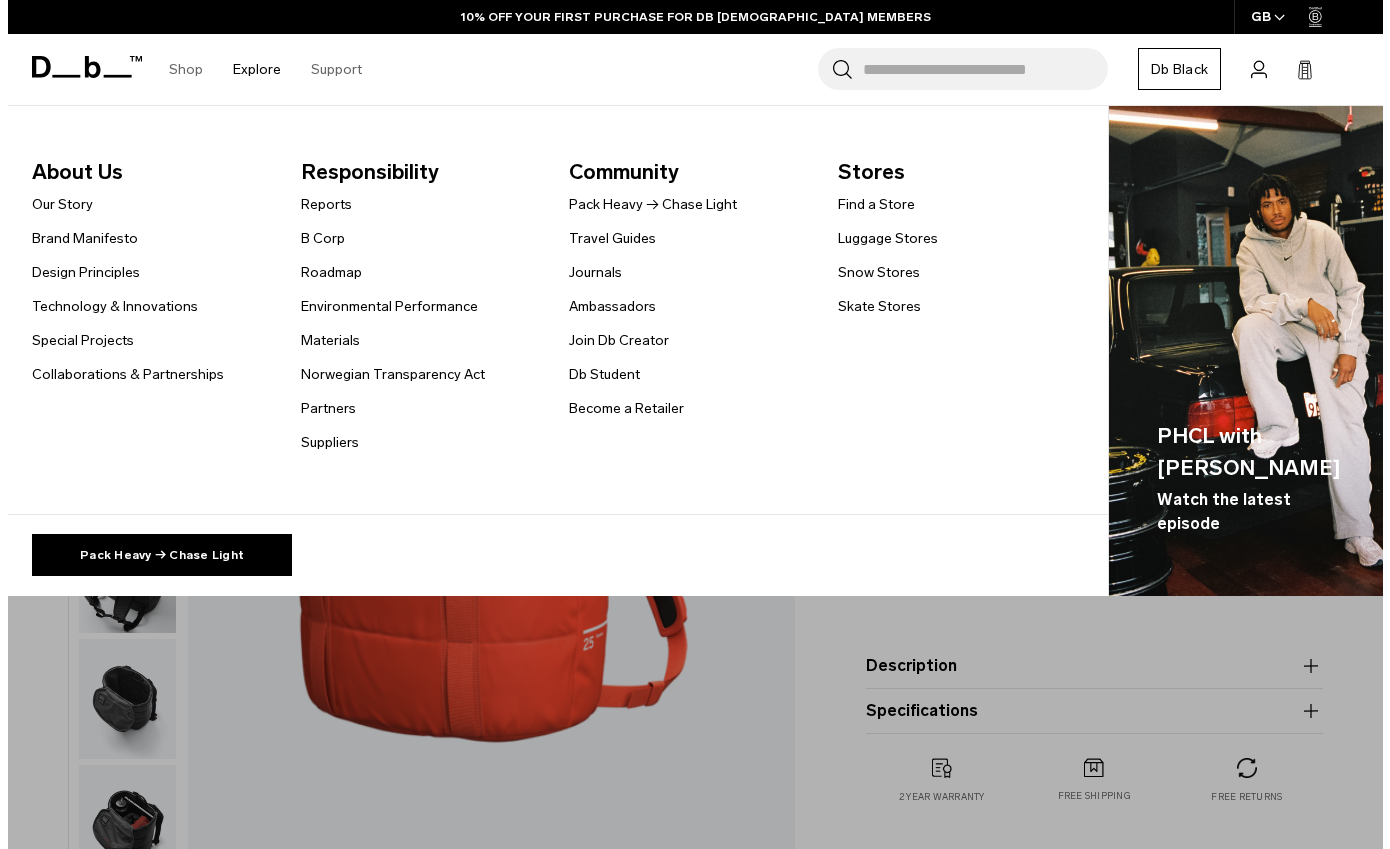 scroll, scrollTop: 0, scrollLeft: 0, axis: both 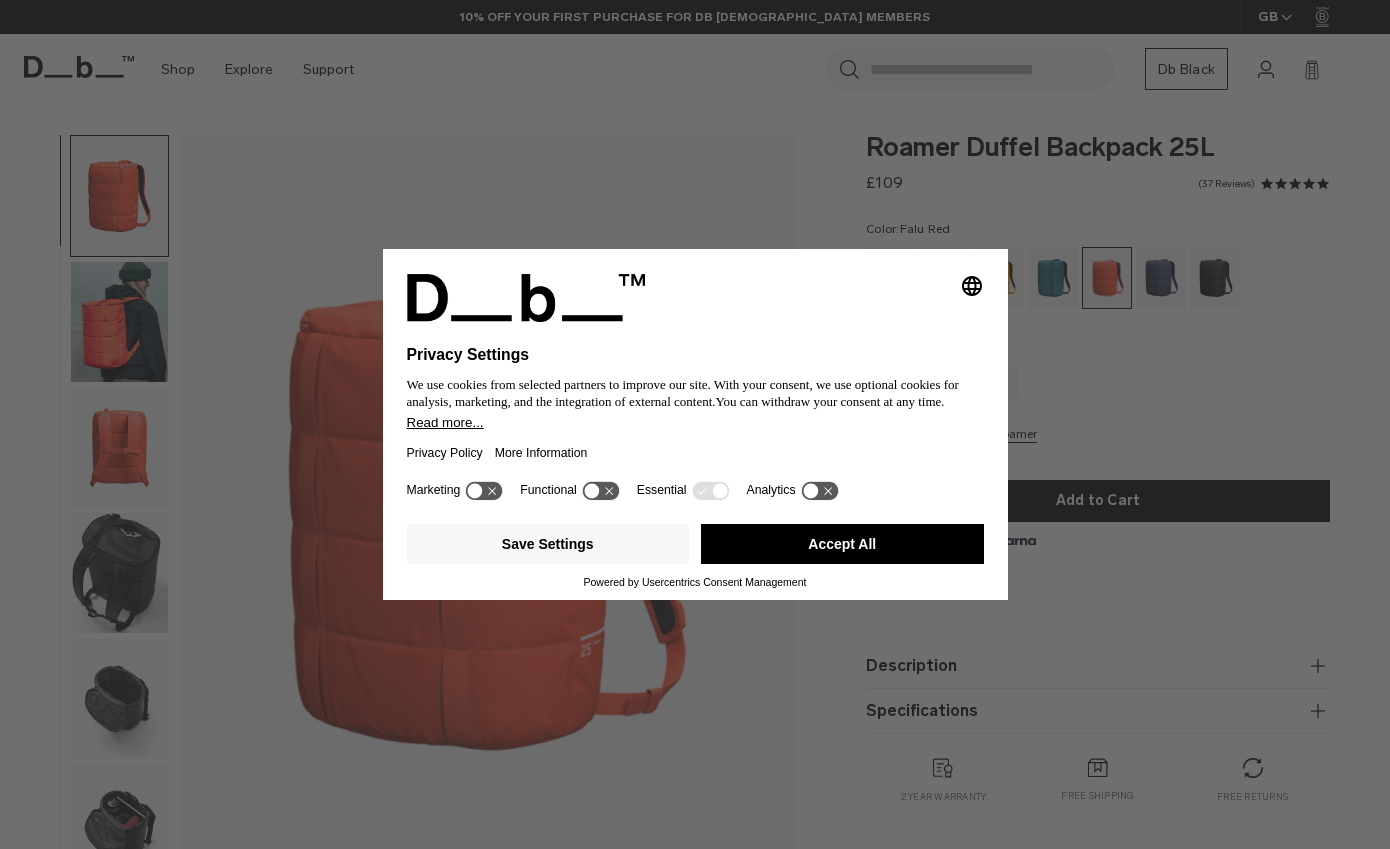 click on "Selecting an option will immediately change the language Privacy Settings We use cookies from selected partners to improve our site. With your consent, we use optional cookies for analysis, marketing, and the integration of external content.  You can withdraw your consent at any time. Read more... Privacy Policy More Information Marketing Functional Essential Analytics Save Settings Accept All Powered by   Usercentrics Consent Management" at bounding box center (695, 424) 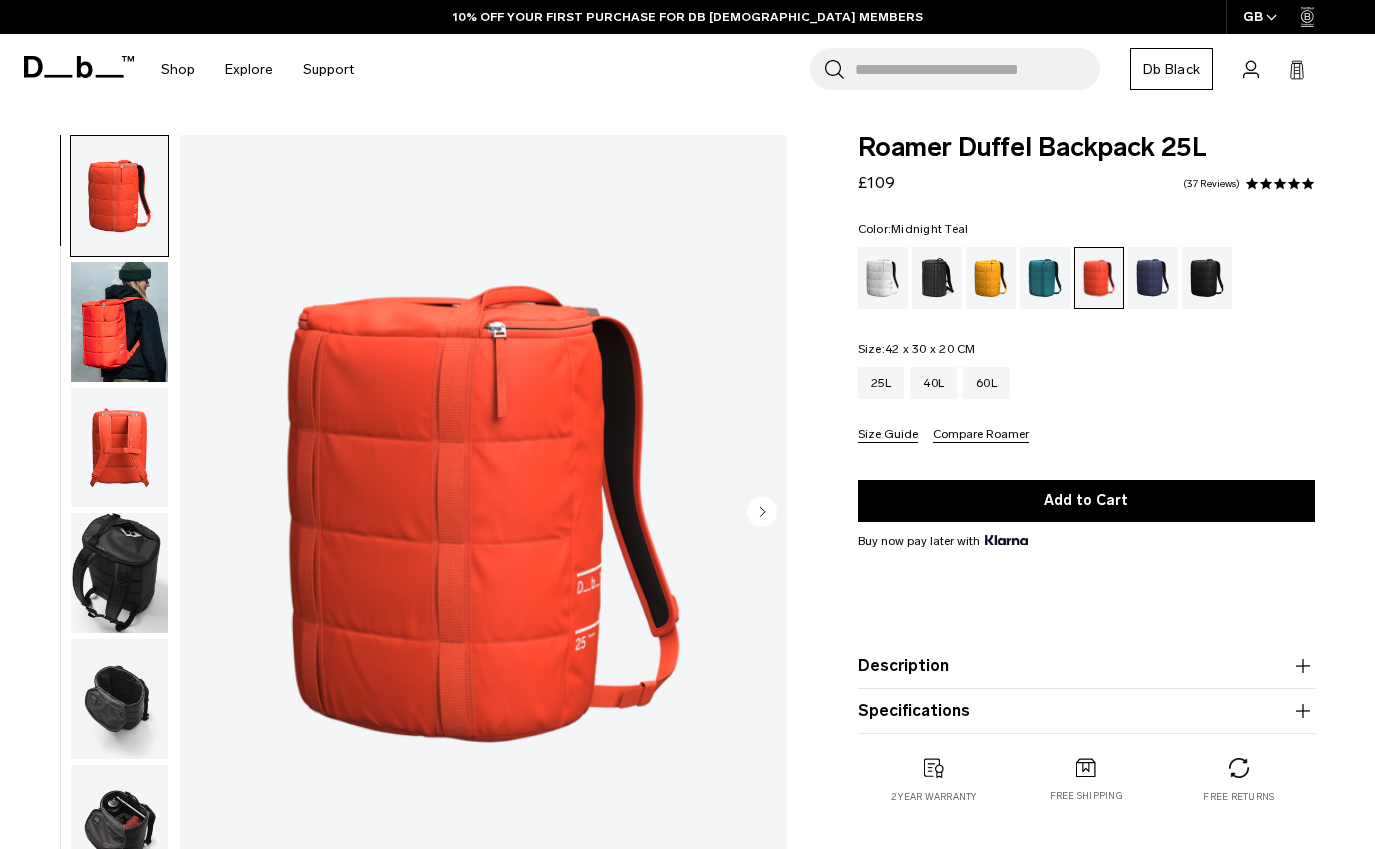 click at bounding box center (1045, 278) 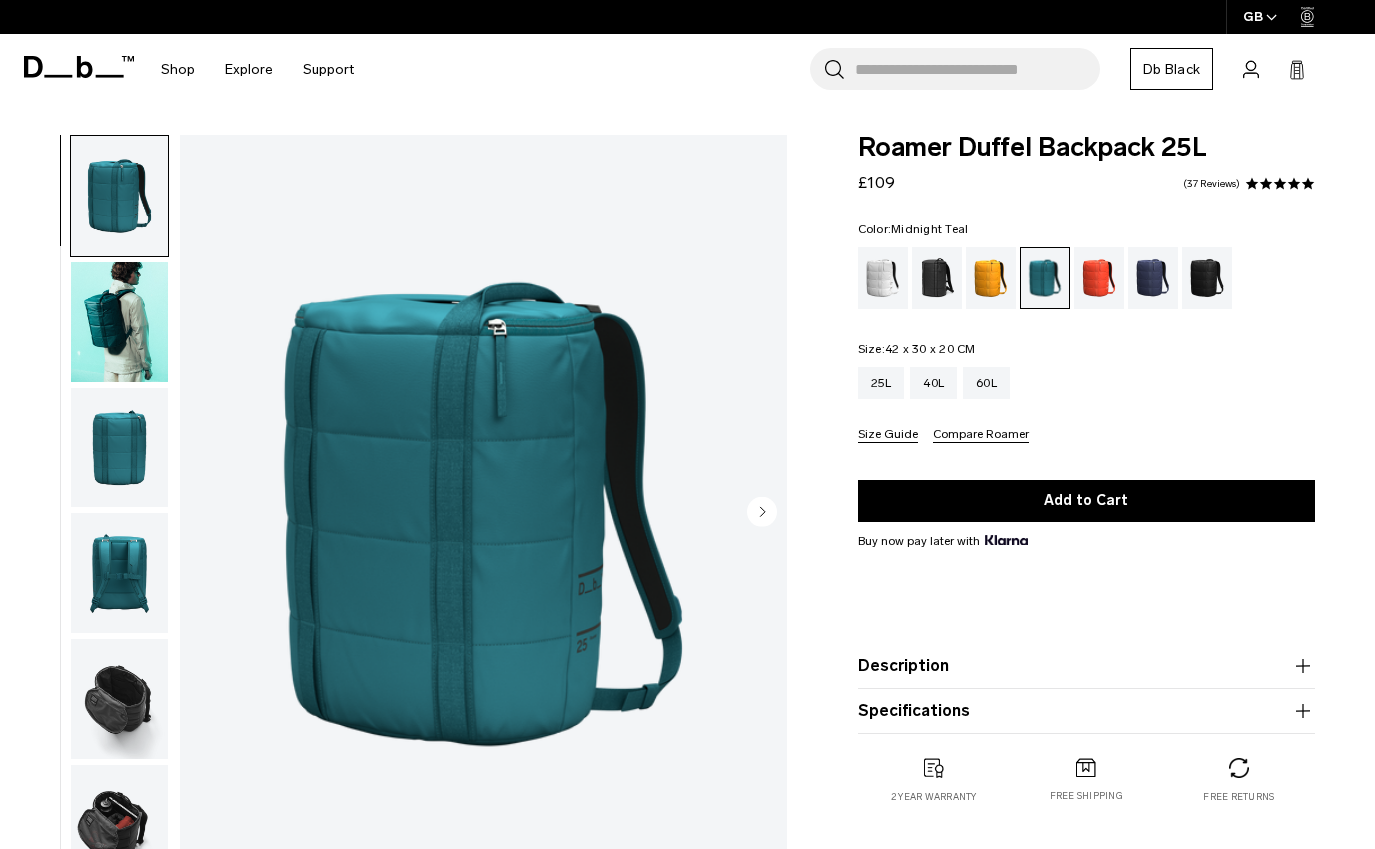 scroll, scrollTop: 0, scrollLeft: 0, axis: both 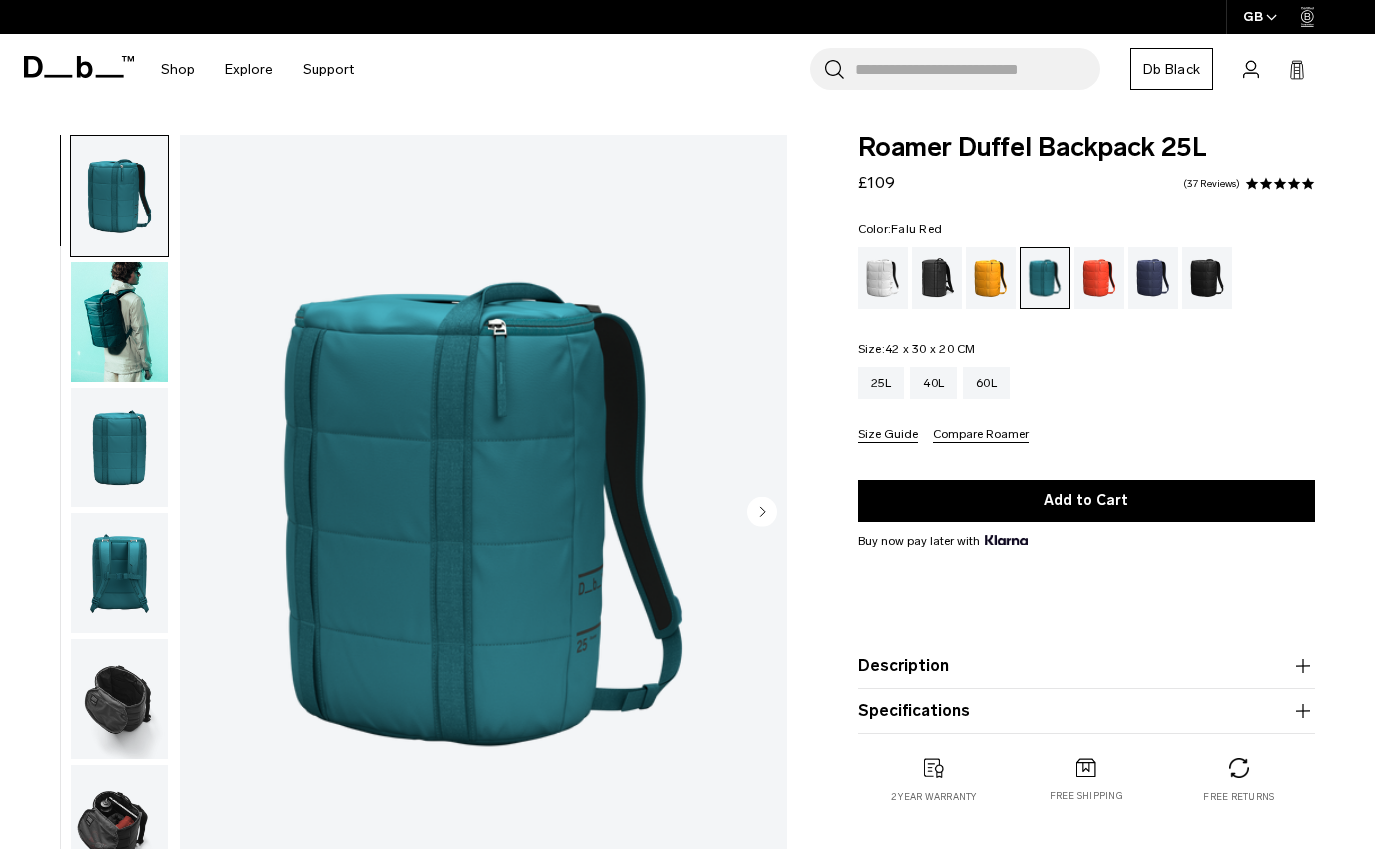 click at bounding box center (1099, 278) 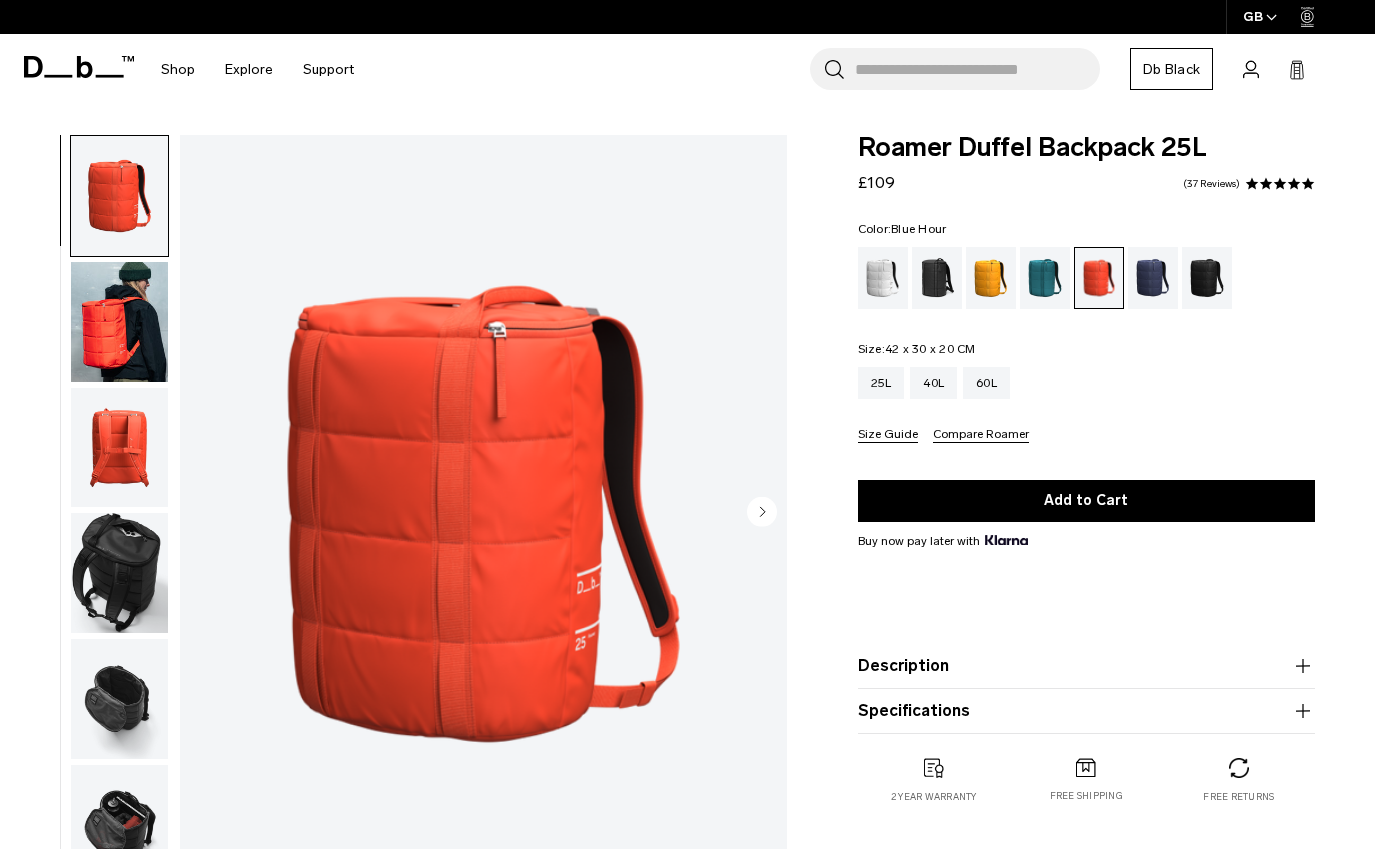 scroll, scrollTop: 0, scrollLeft: 0, axis: both 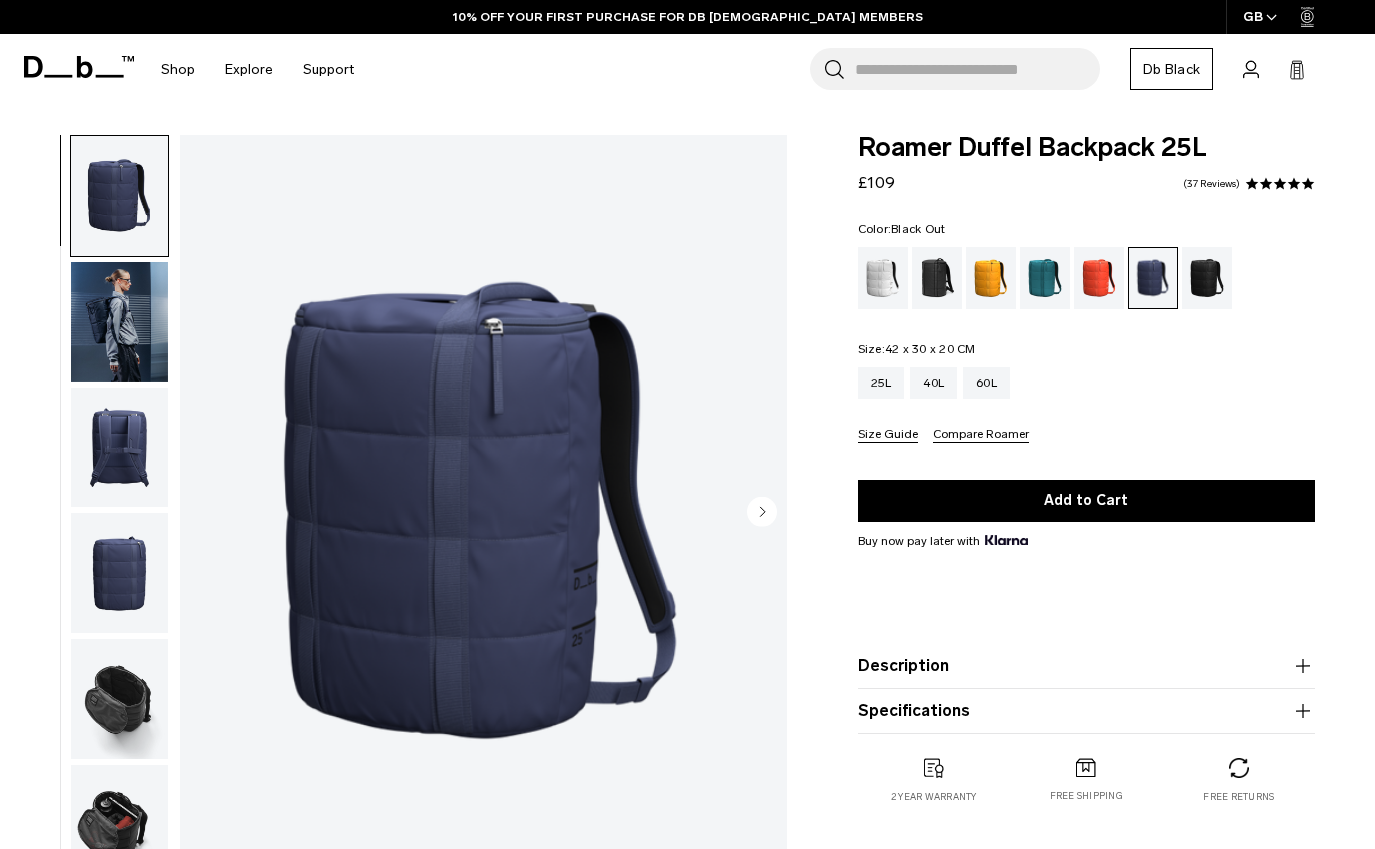 click at bounding box center (1207, 278) 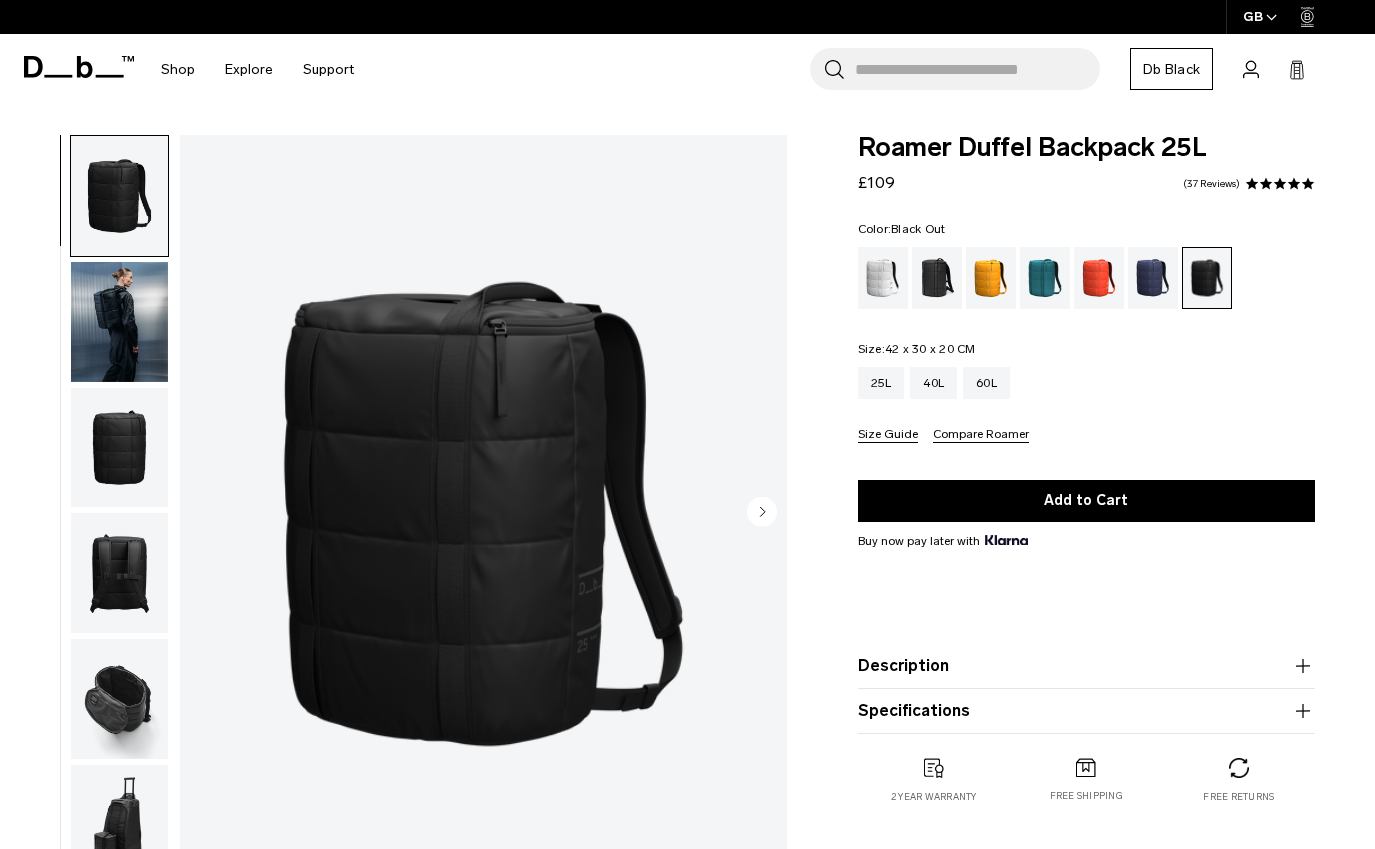 scroll, scrollTop: 0, scrollLeft: 0, axis: both 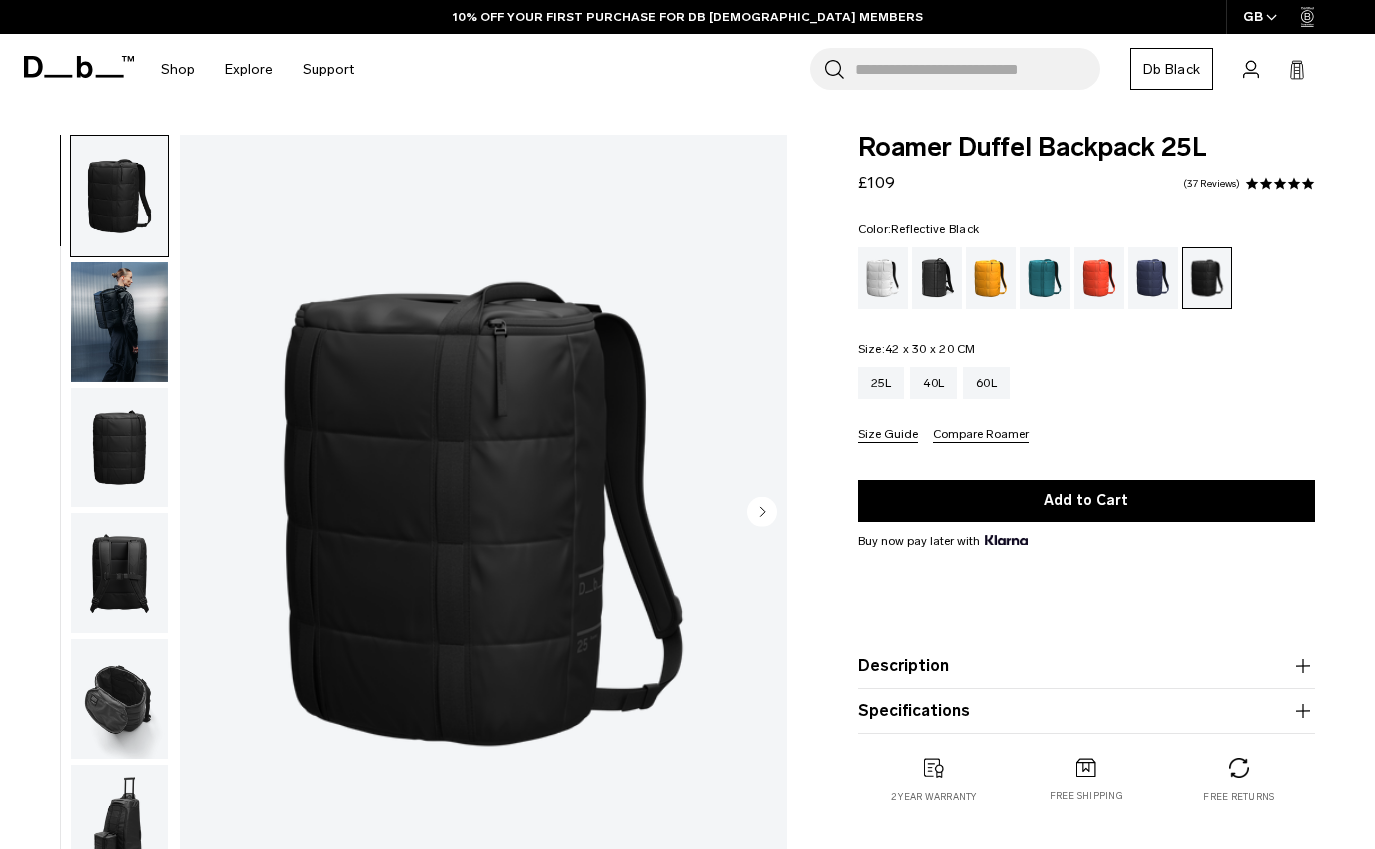 click at bounding box center (937, 278) 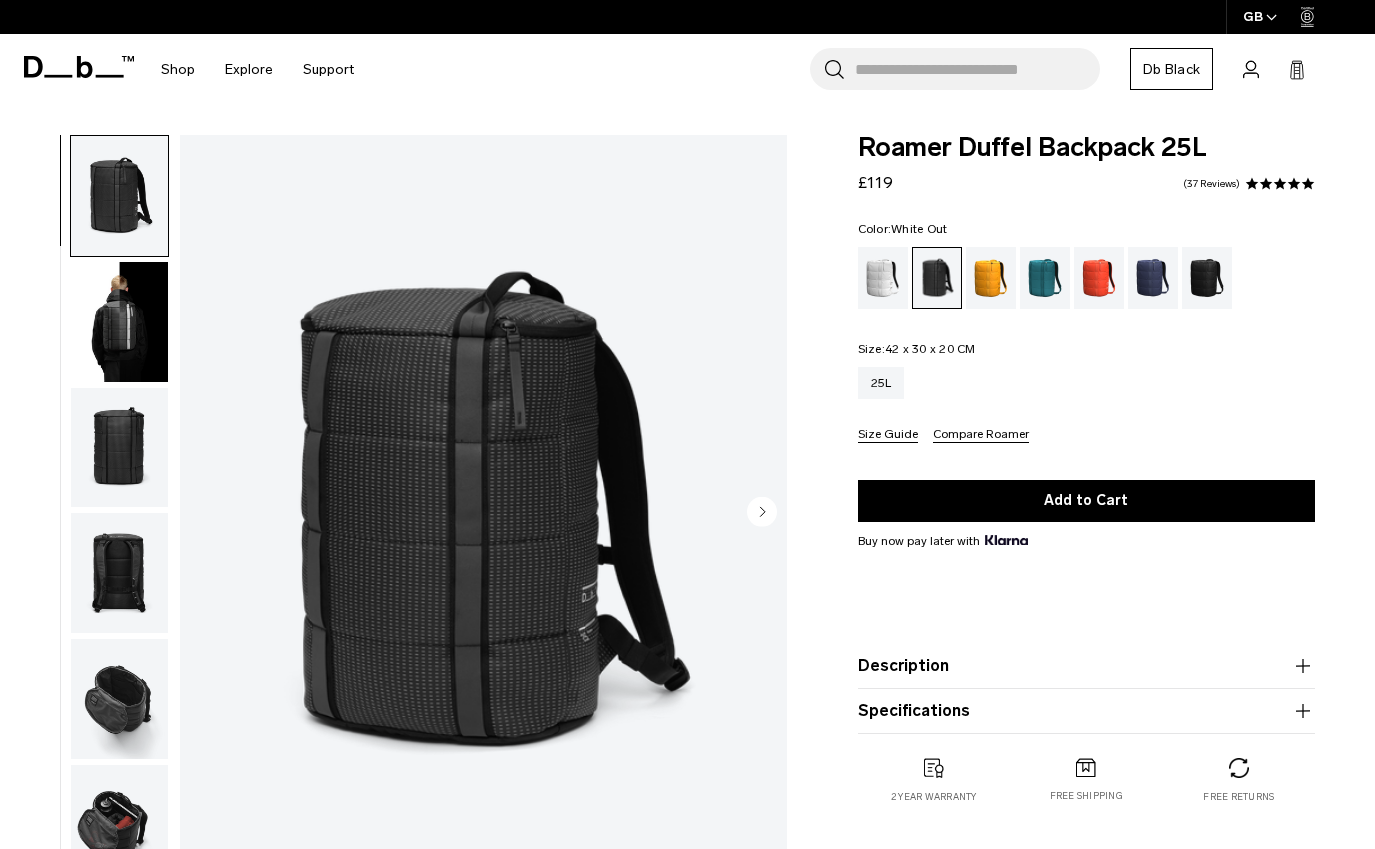 scroll, scrollTop: 0, scrollLeft: 0, axis: both 